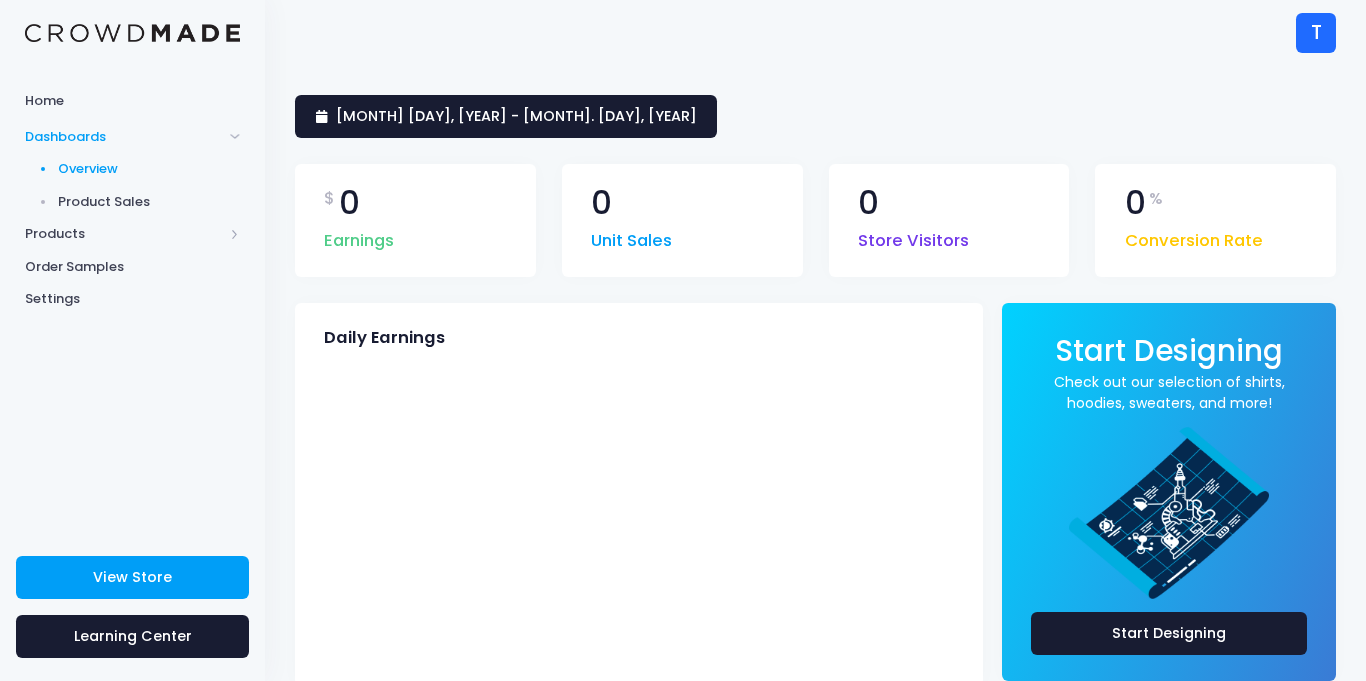 scroll, scrollTop: 0, scrollLeft: 0, axis: both 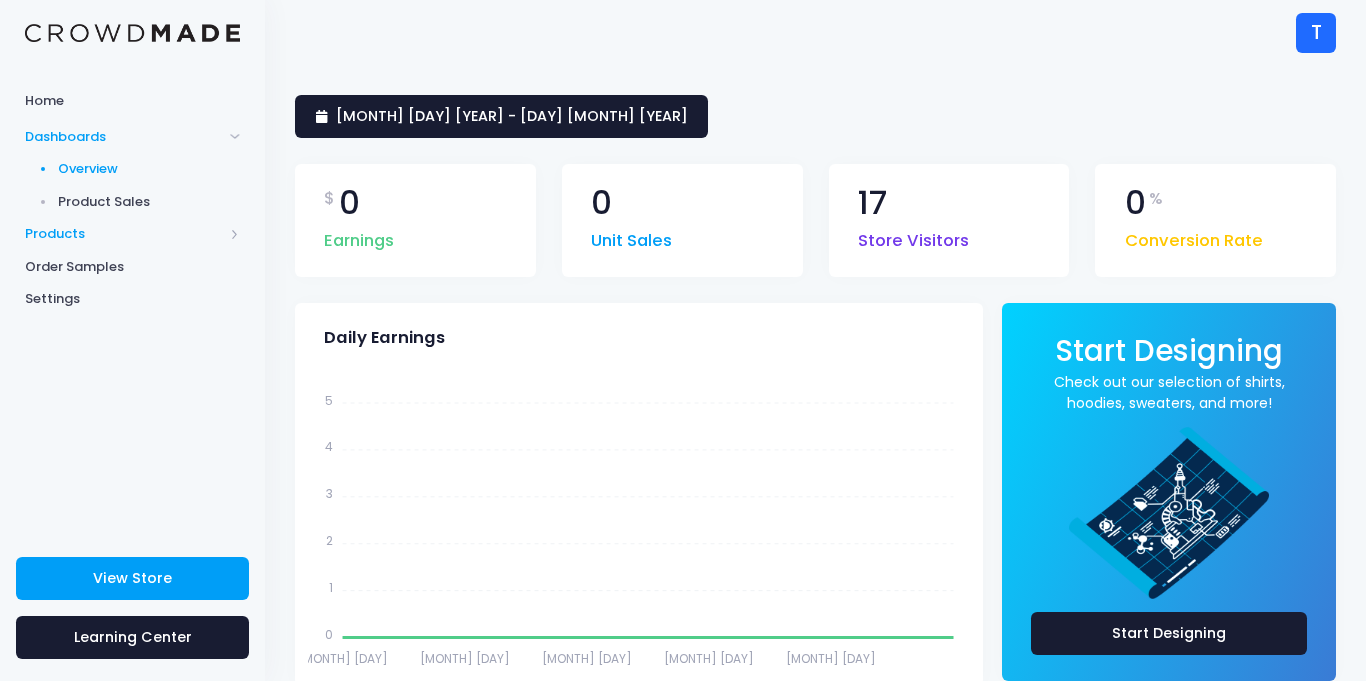 click on "Products" at bounding box center [124, 234] 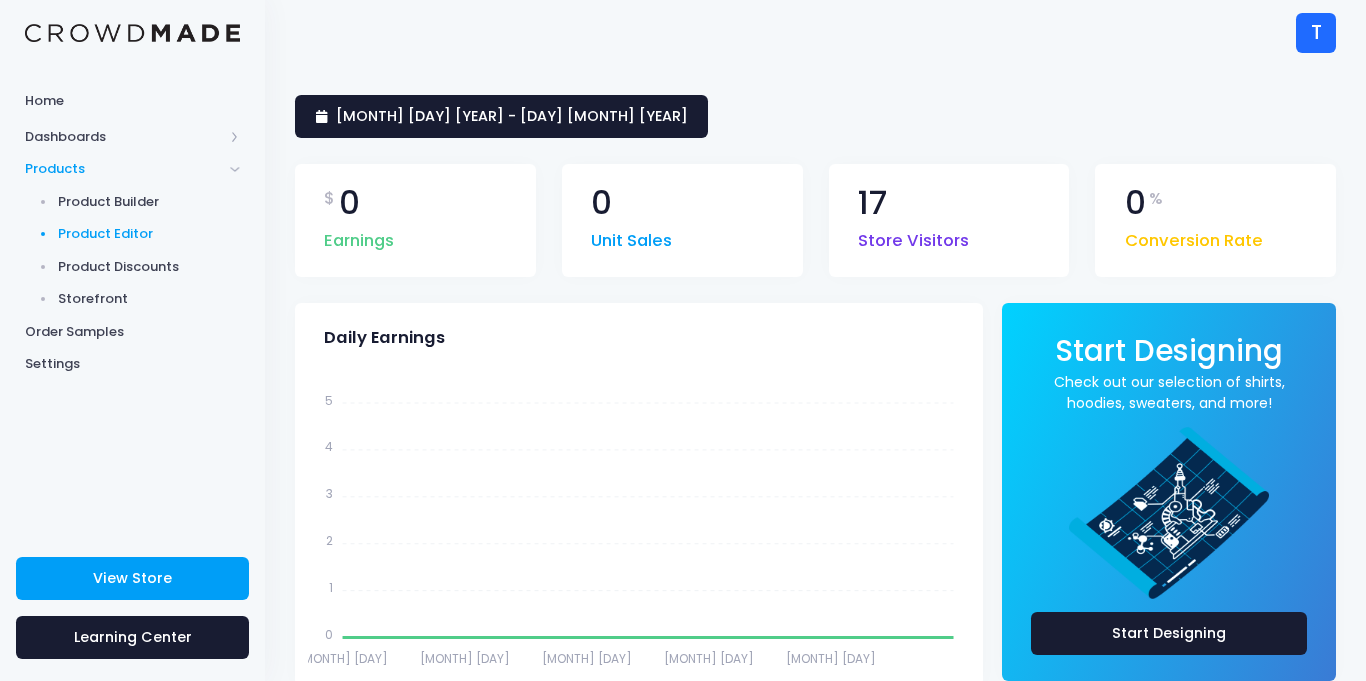 click on "Product Editor" at bounding box center [149, 234] 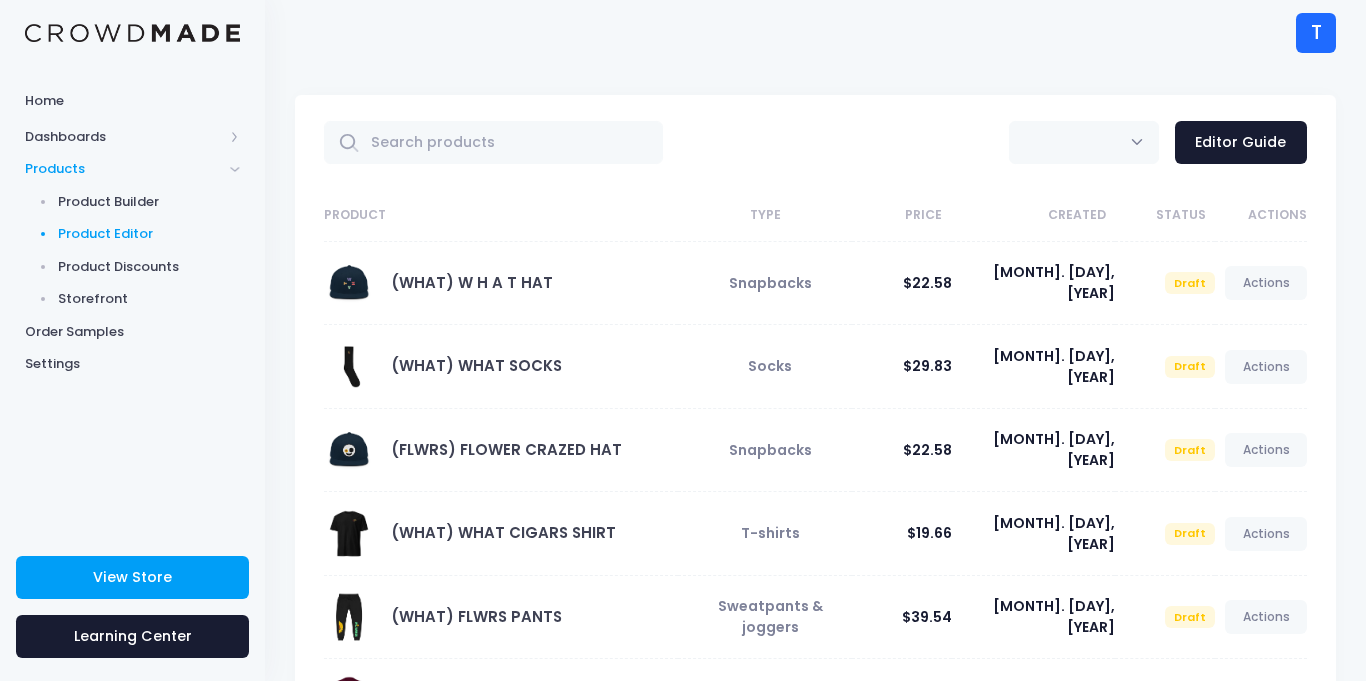 scroll, scrollTop: 0, scrollLeft: 0, axis: both 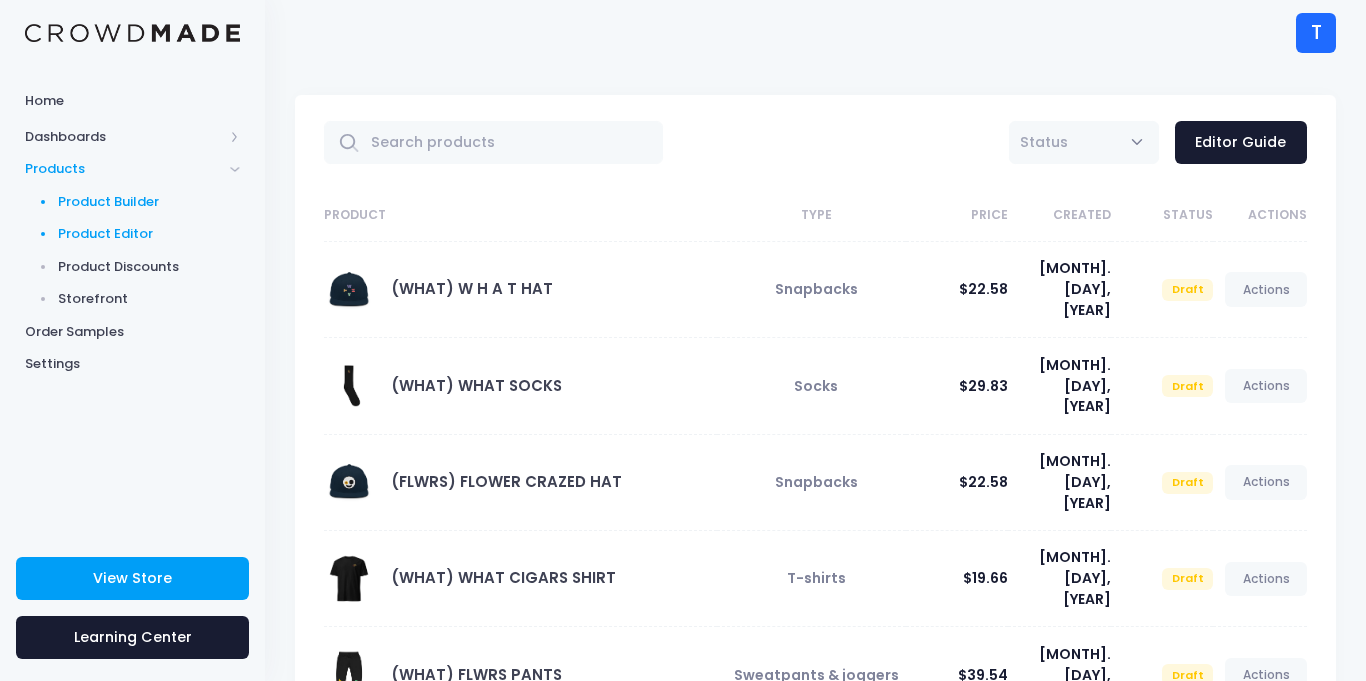 click on "Product Builder" at bounding box center (149, 202) 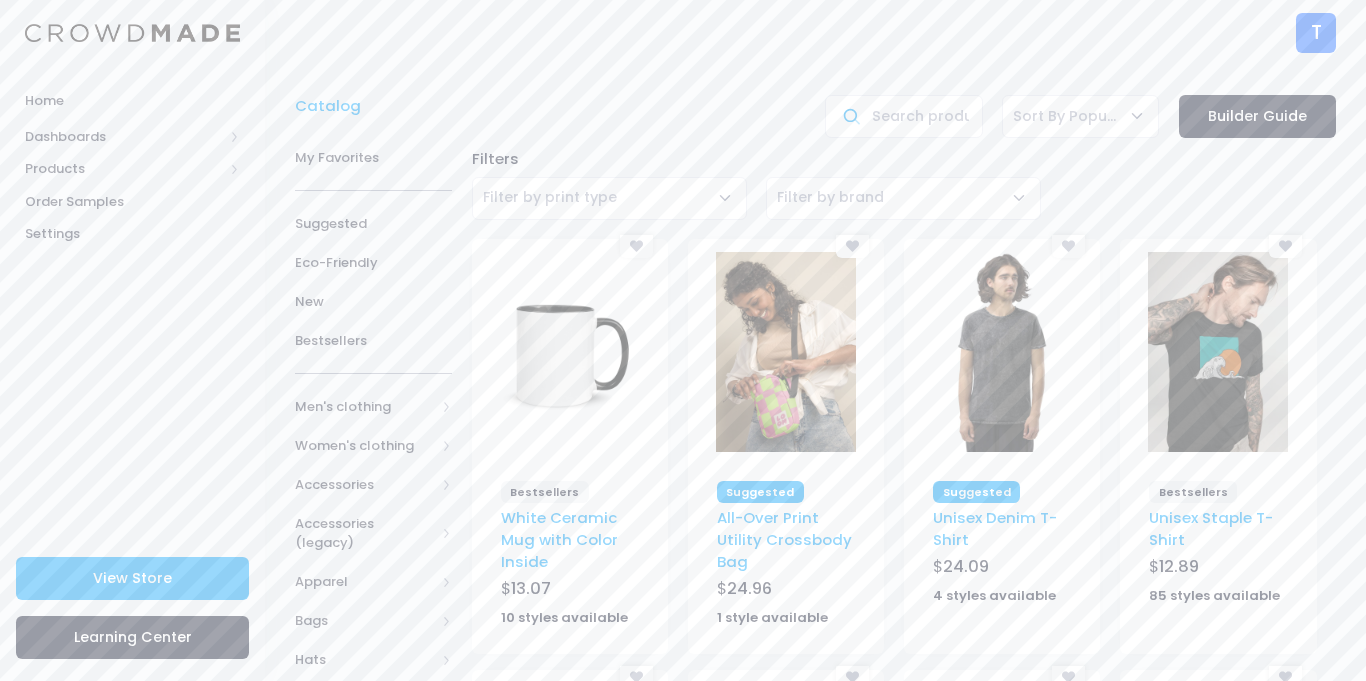 scroll, scrollTop: 0, scrollLeft: 0, axis: both 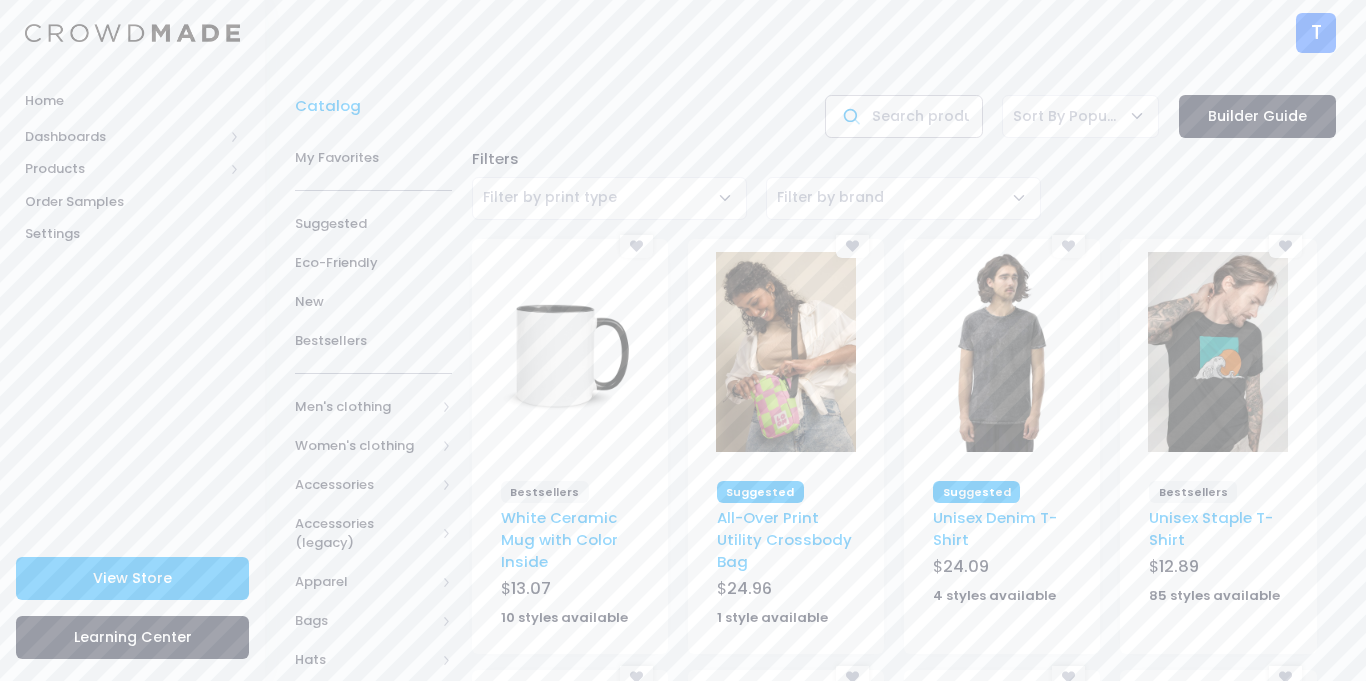 click at bounding box center [903, 116] 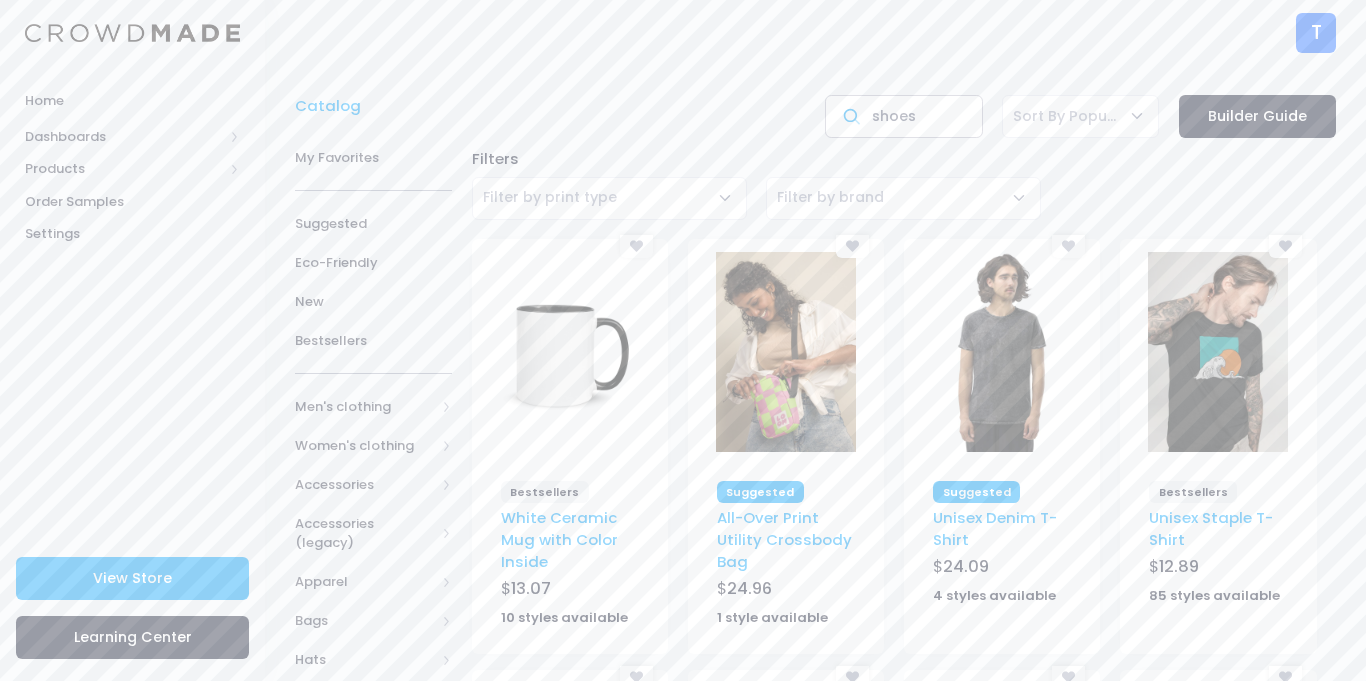 click on "shoes" at bounding box center [903, 116] 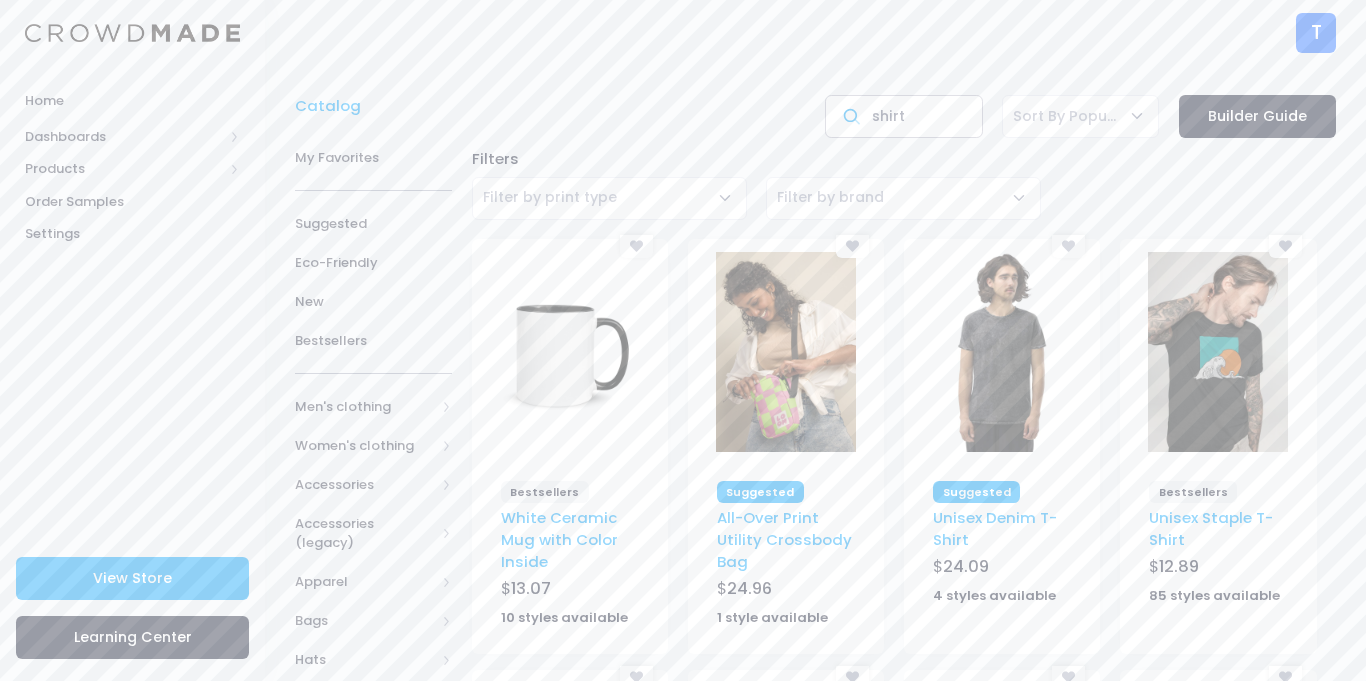 type on "shirt" 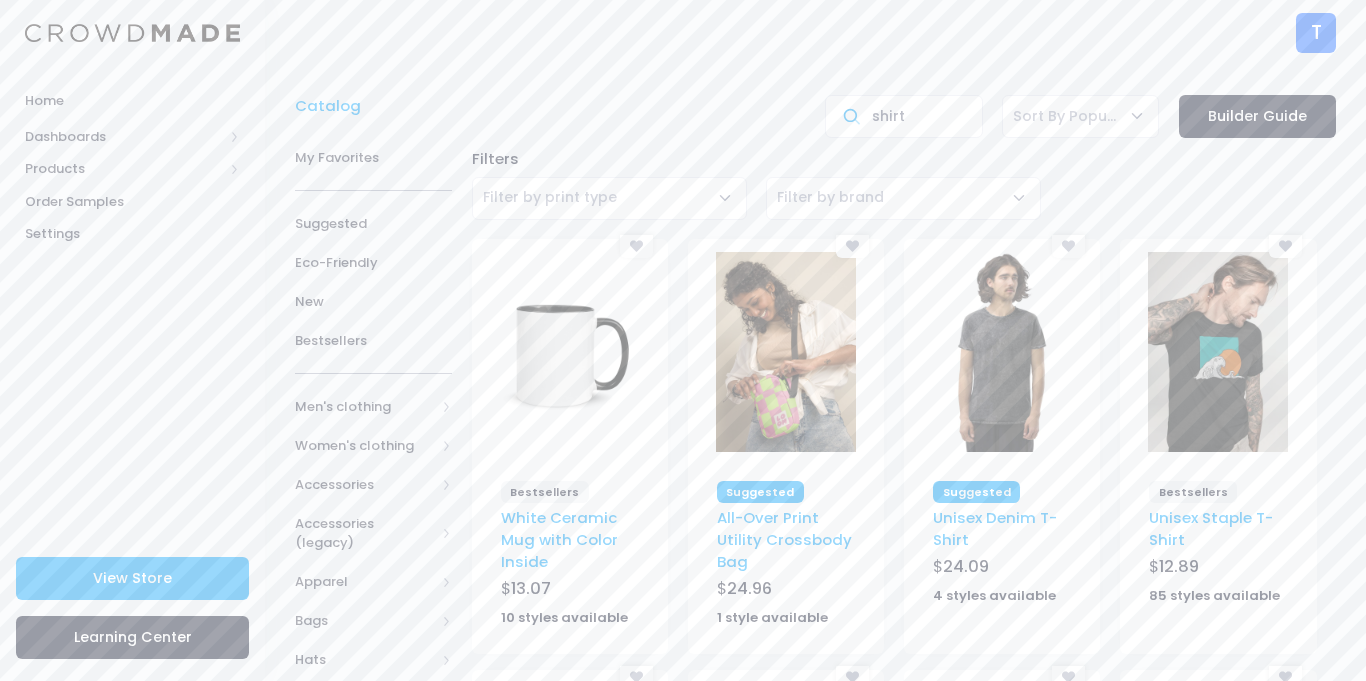 click at bounding box center (1218, 352) 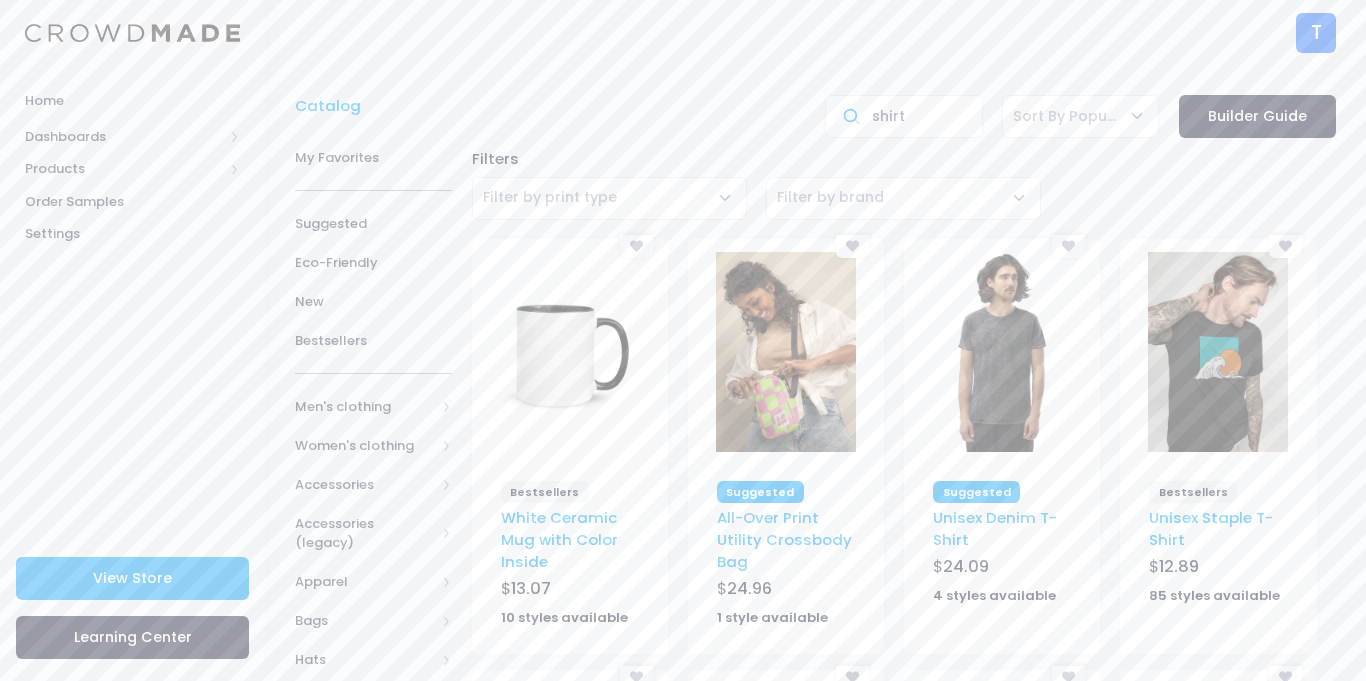 click at bounding box center [1218, 352] 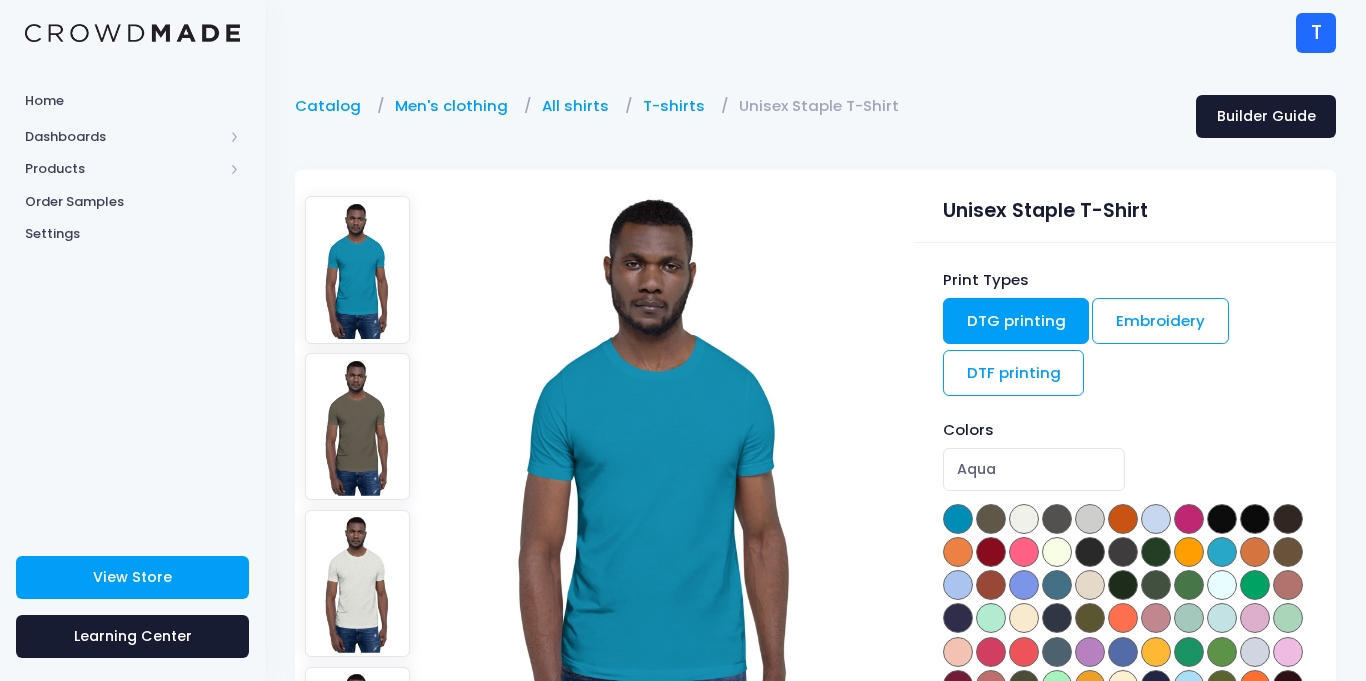 scroll, scrollTop: 0, scrollLeft: 0, axis: both 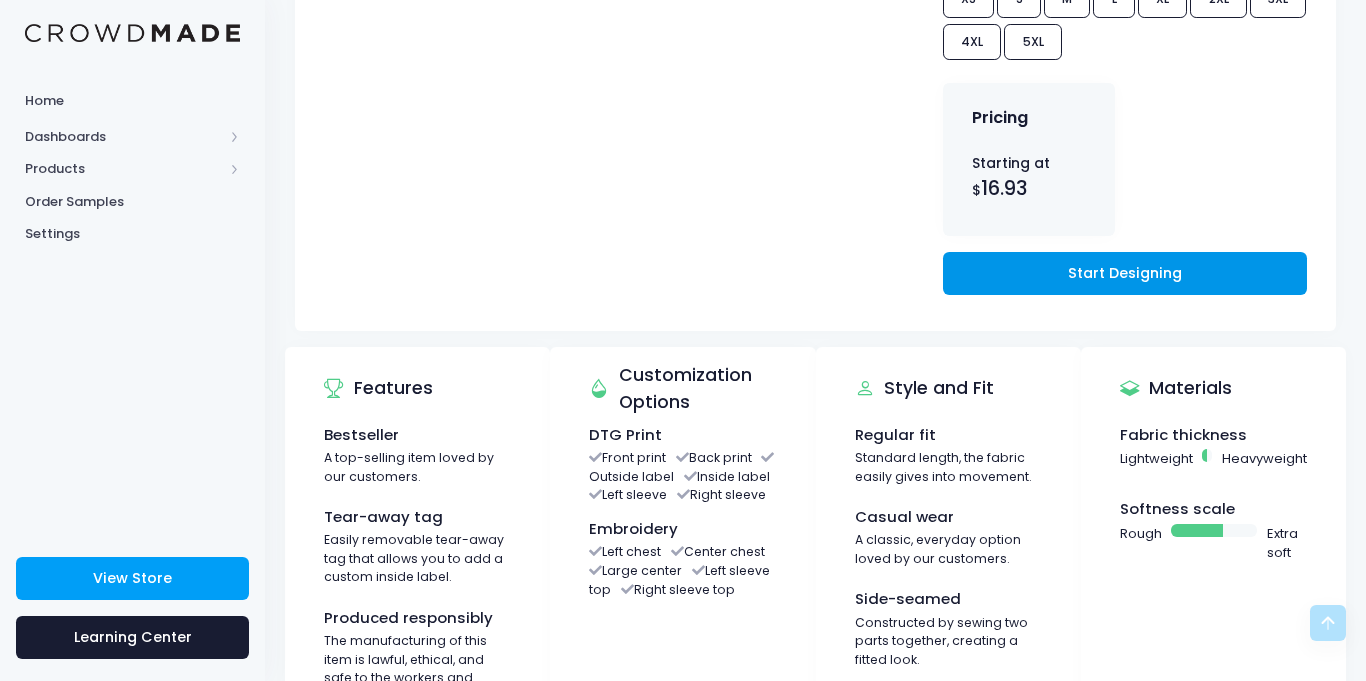 click on "Start Designing" at bounding box center [1125, 273] 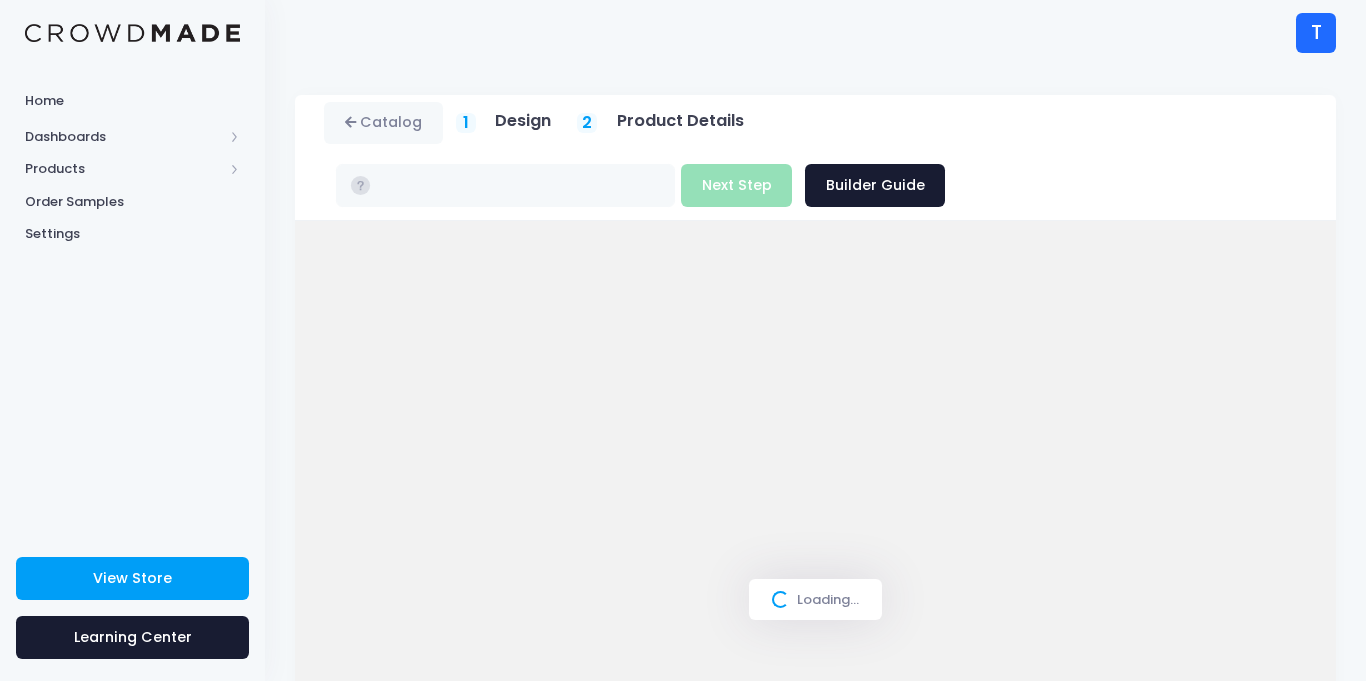 scroll, scrollTop: 0, scrollLeft: 0, axis: both 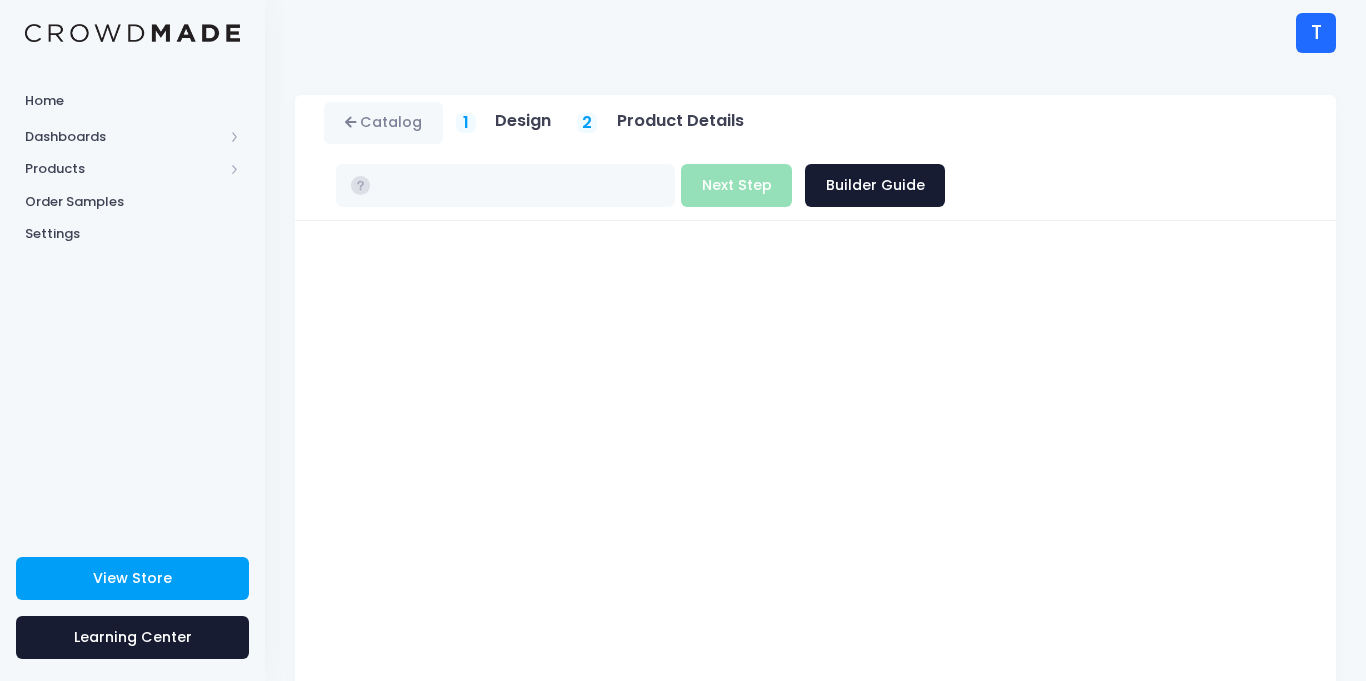 type on "$16.93 - $22.73" 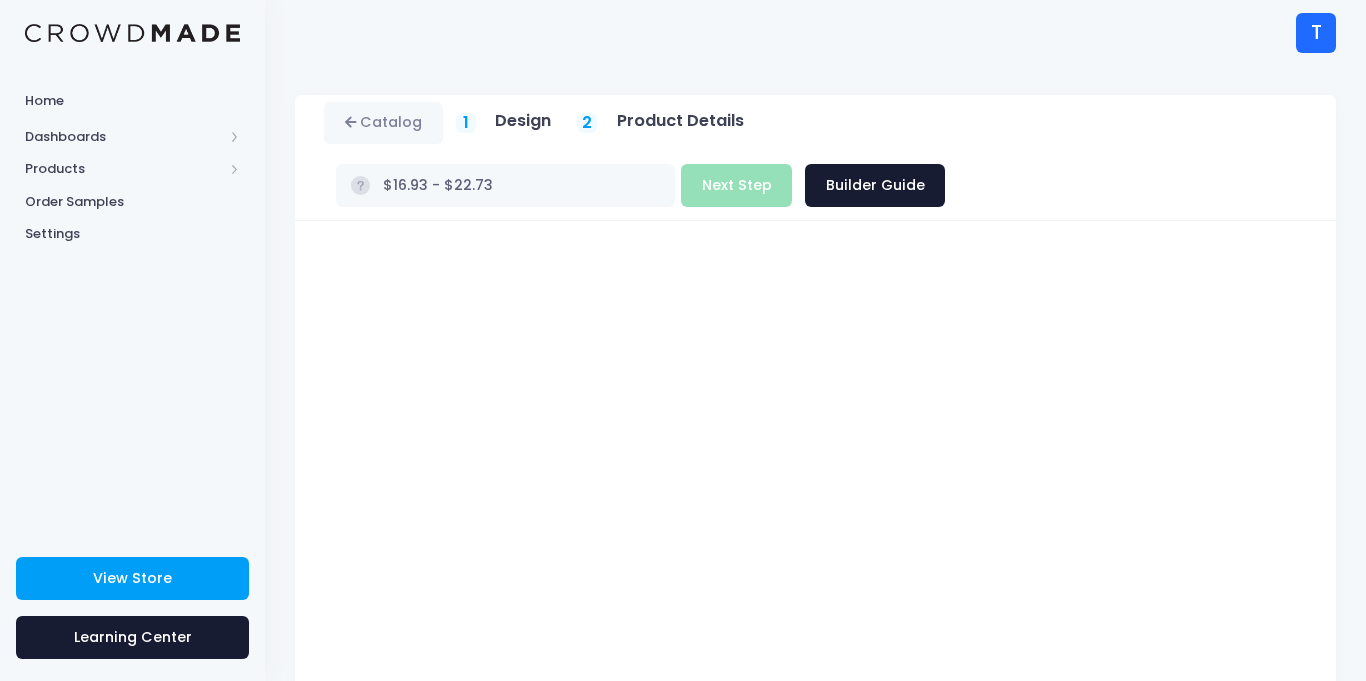 scroll, scrollTop: 327, scrollLeft: 0, axis: vertical 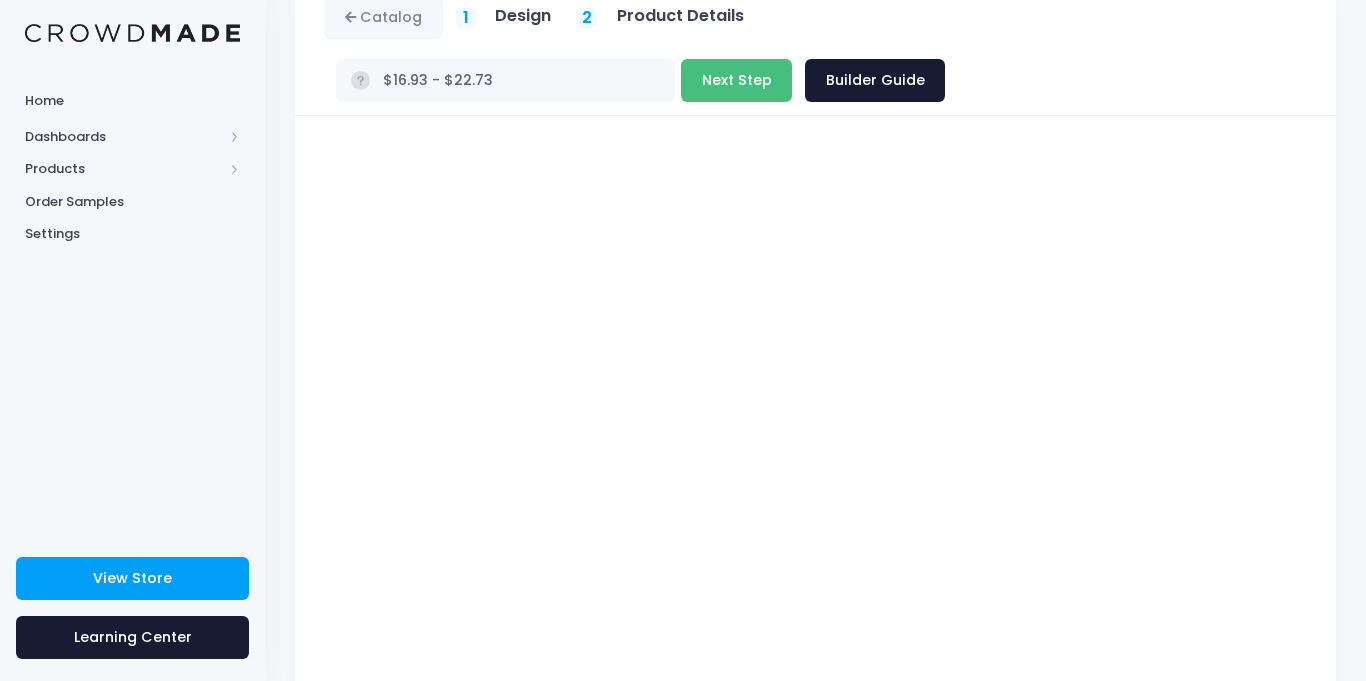 click on "Next Step" at bounding box center [736, 80] 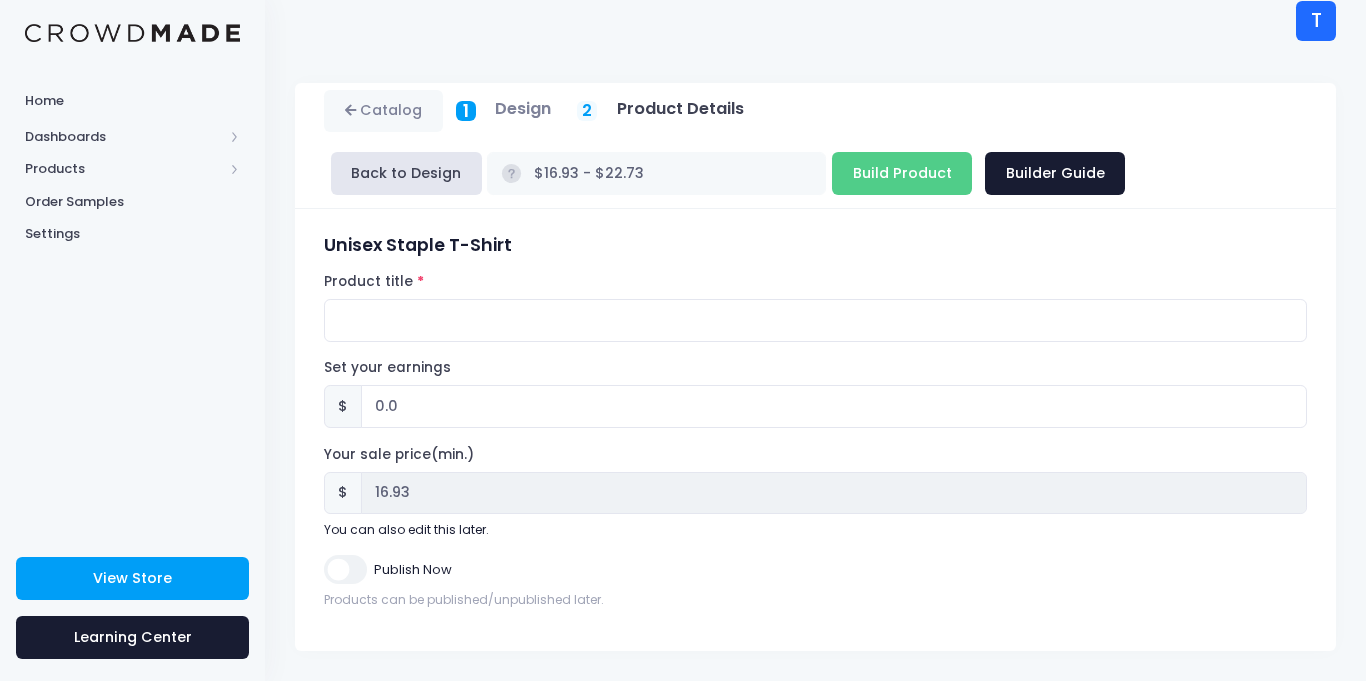 scroll, scrollTop: 12, scrollLeft: 0, axis: vertical 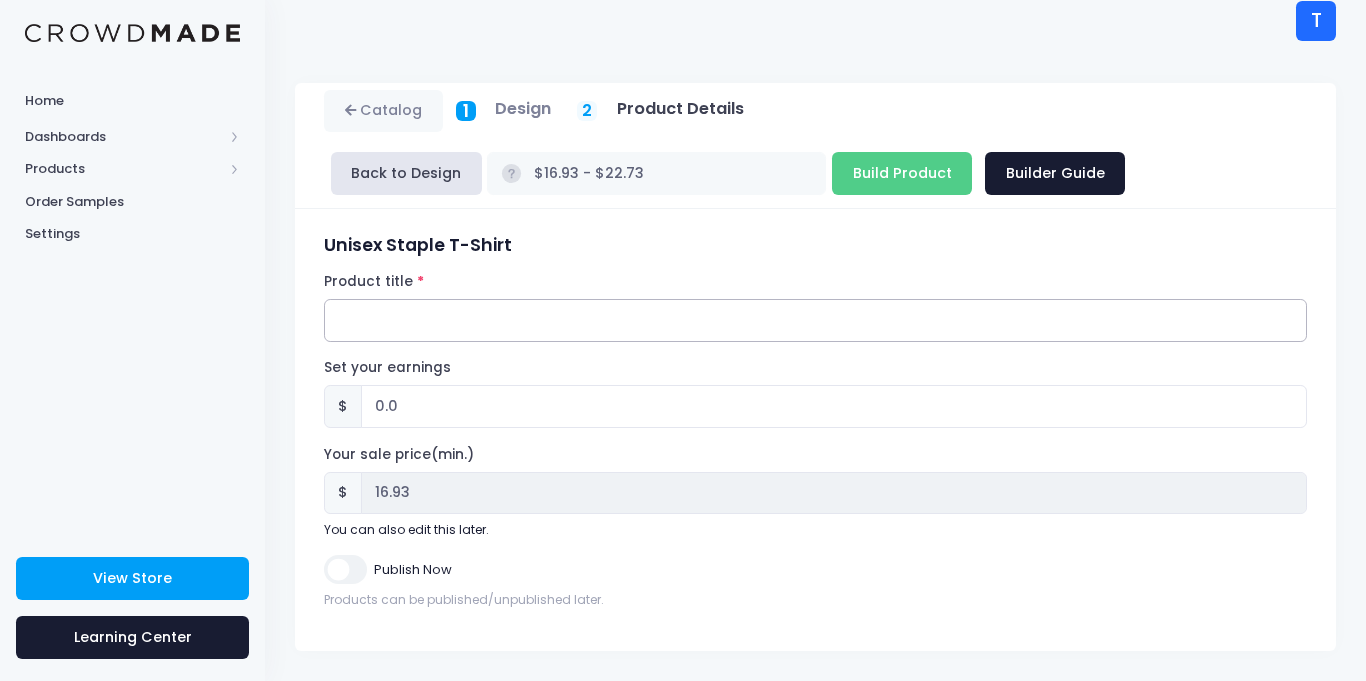 click on "Product title" at bounding box center (815, 320) 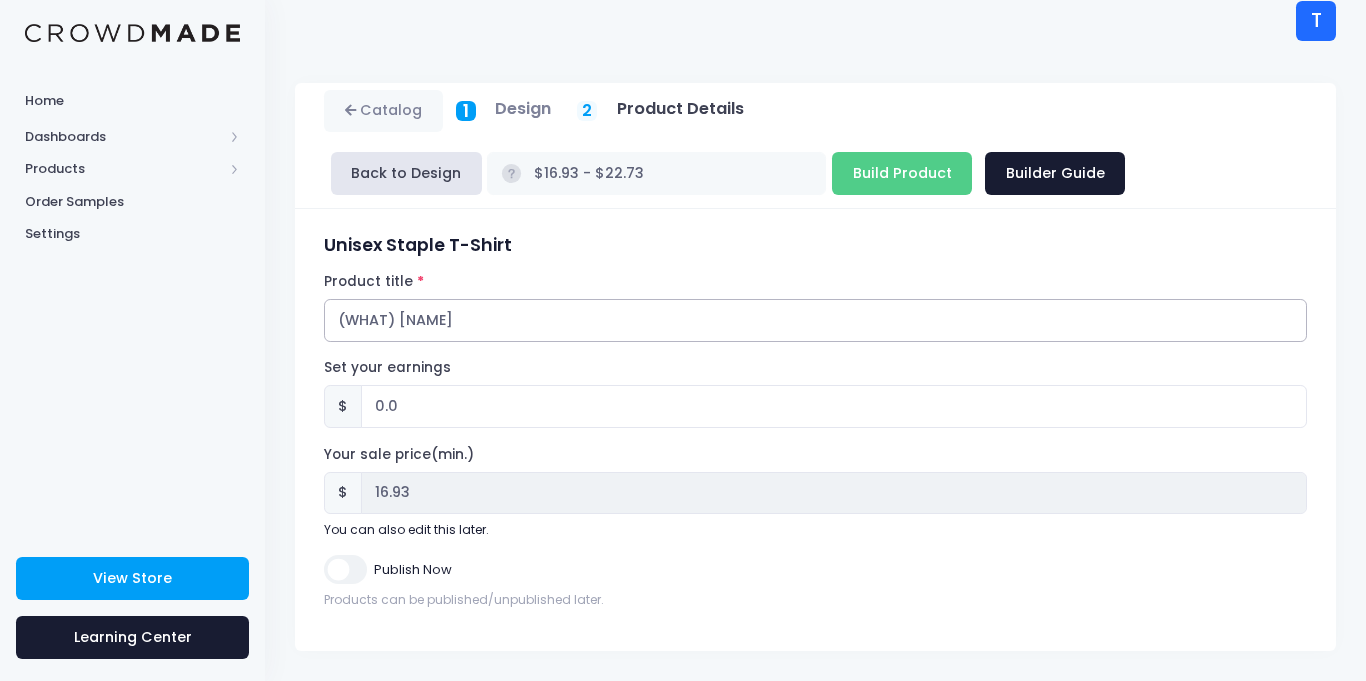 type on "(WHAT) W H A T SHIRT" 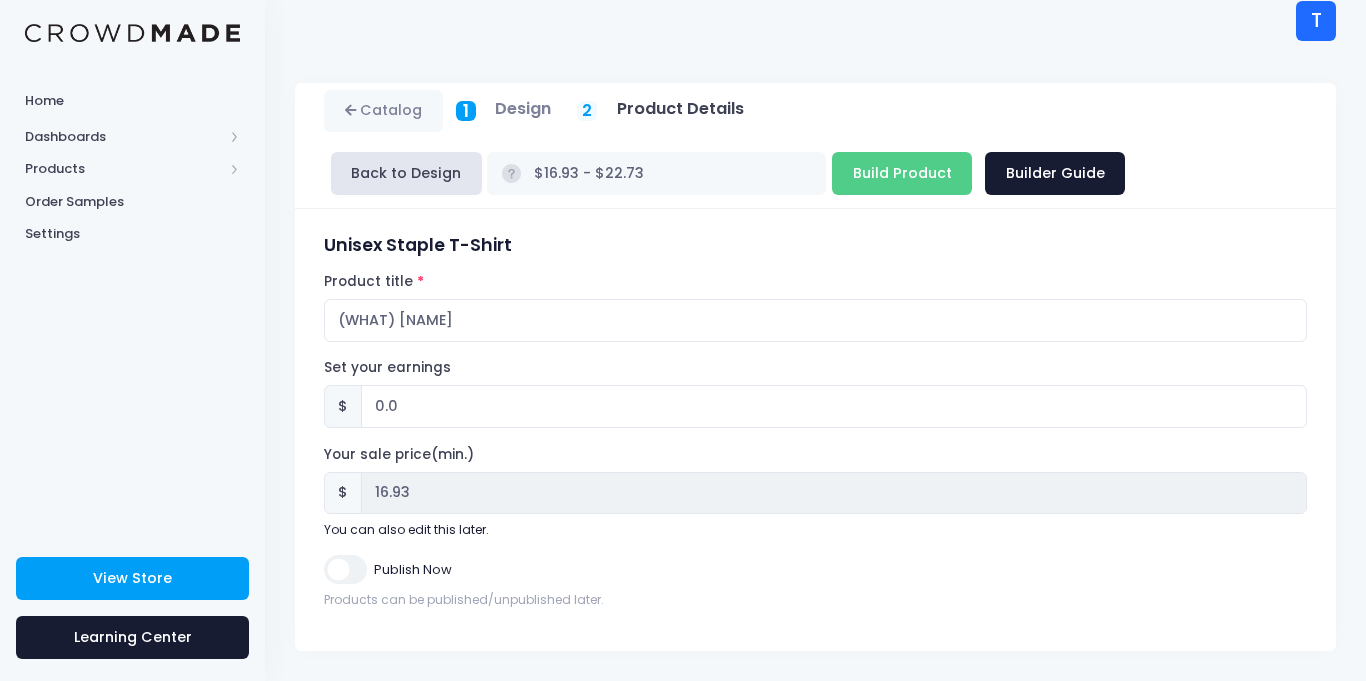 click on "Your sale price(min.)
$
16.93
You can also edit this later." at bounding box center [815, 492] 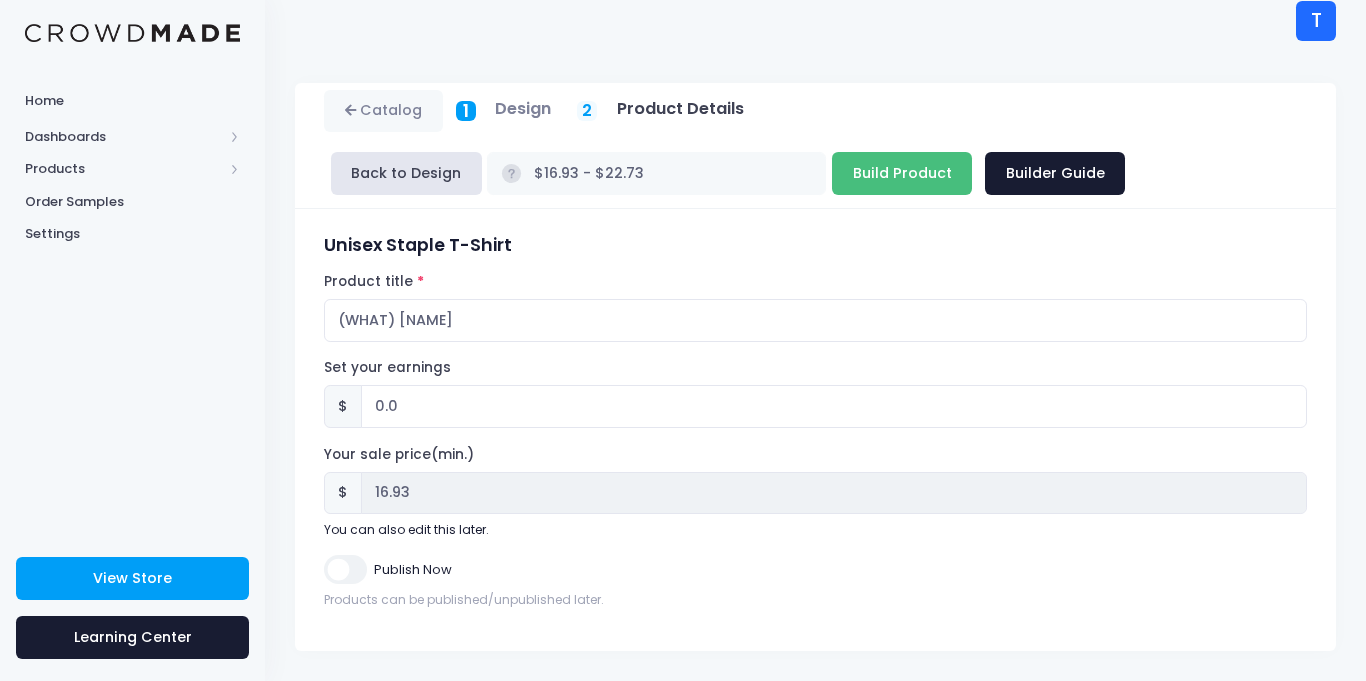 click on "Build Product" at bounding box center (902, 173) 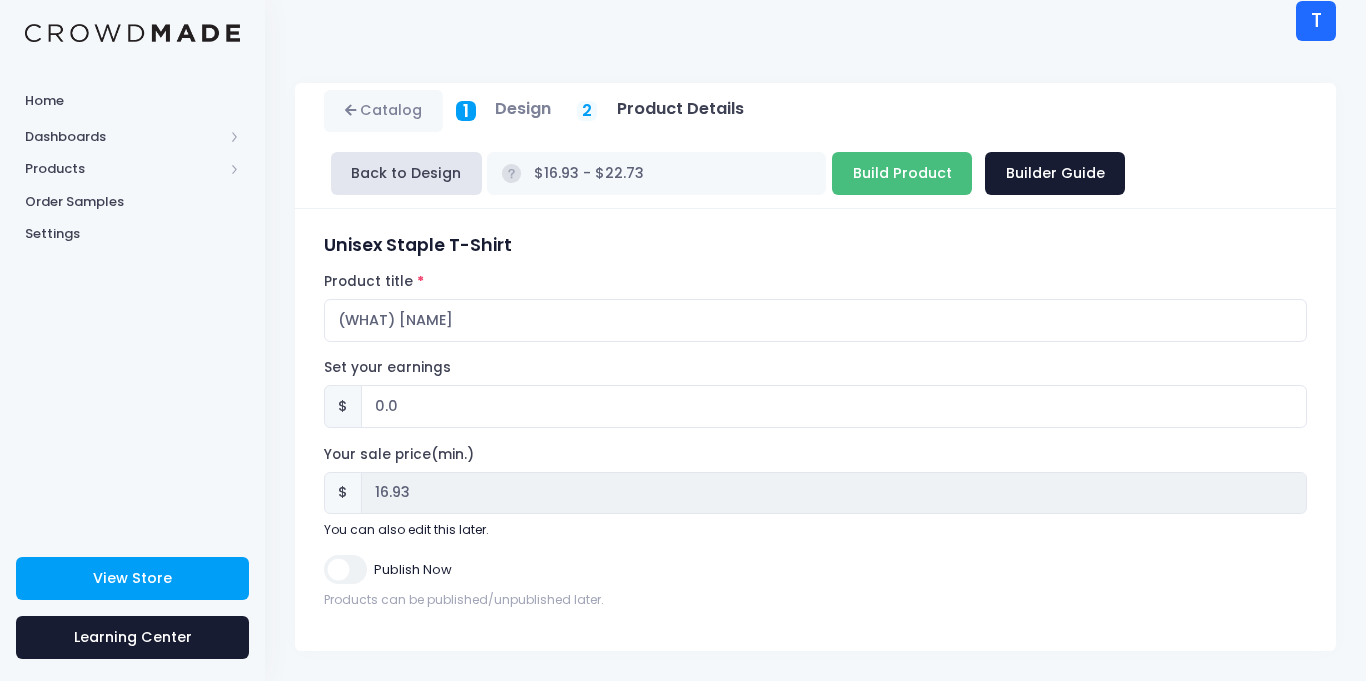 type on "Building product..." 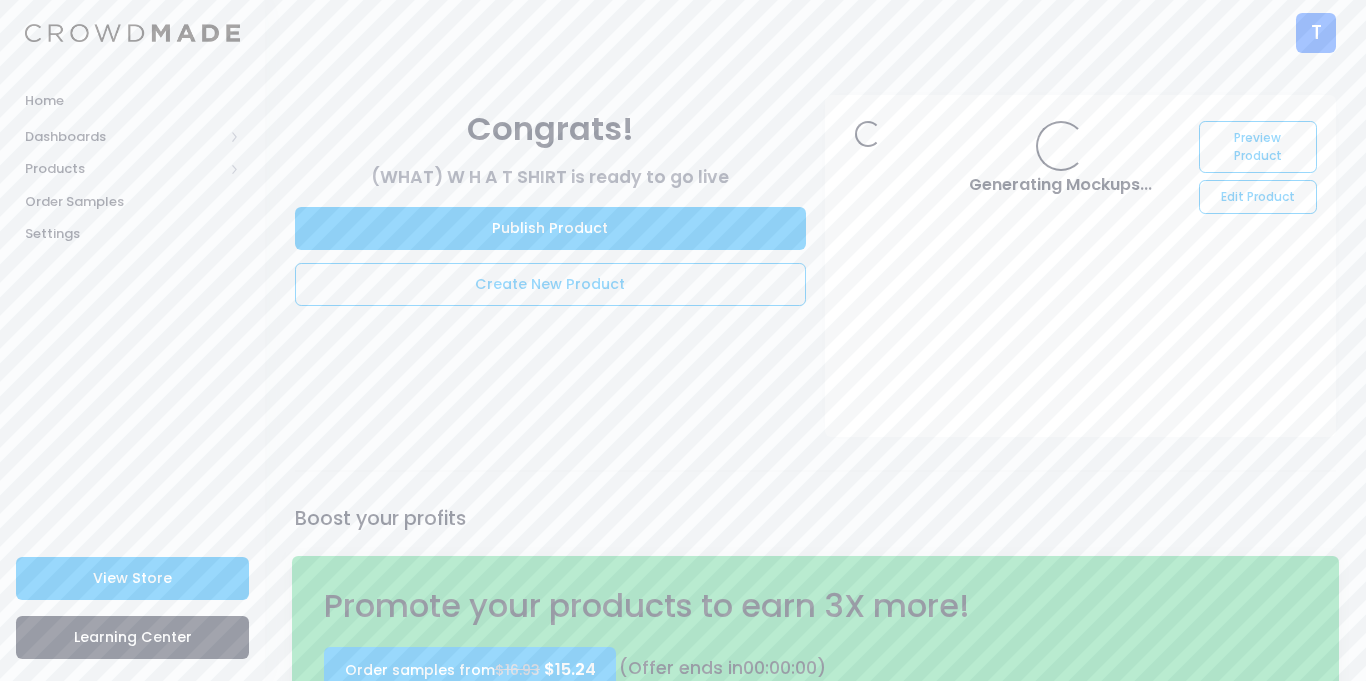 scroll, scrollTop: 0, scrollLeft: 0, axis: both 